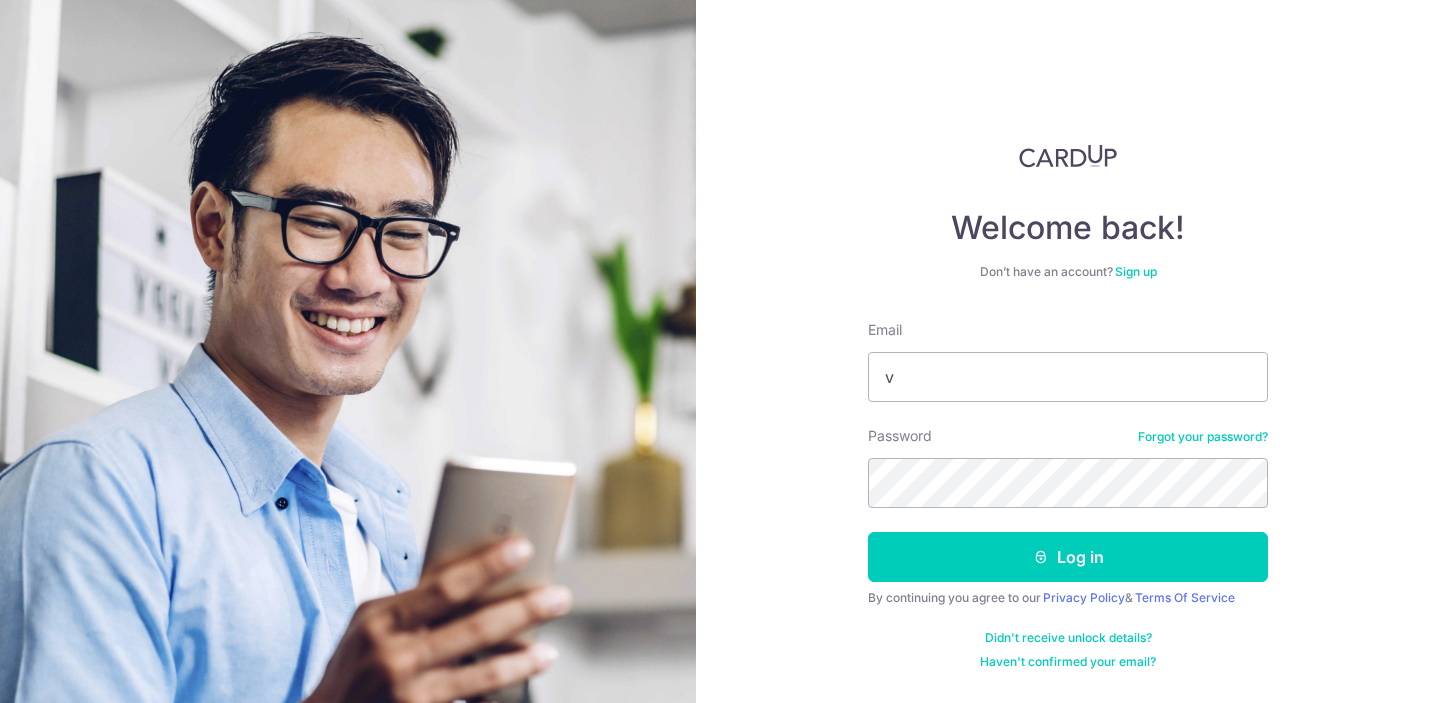 scroll, scrollTop: 0, scrollLeft: 0, axis: both 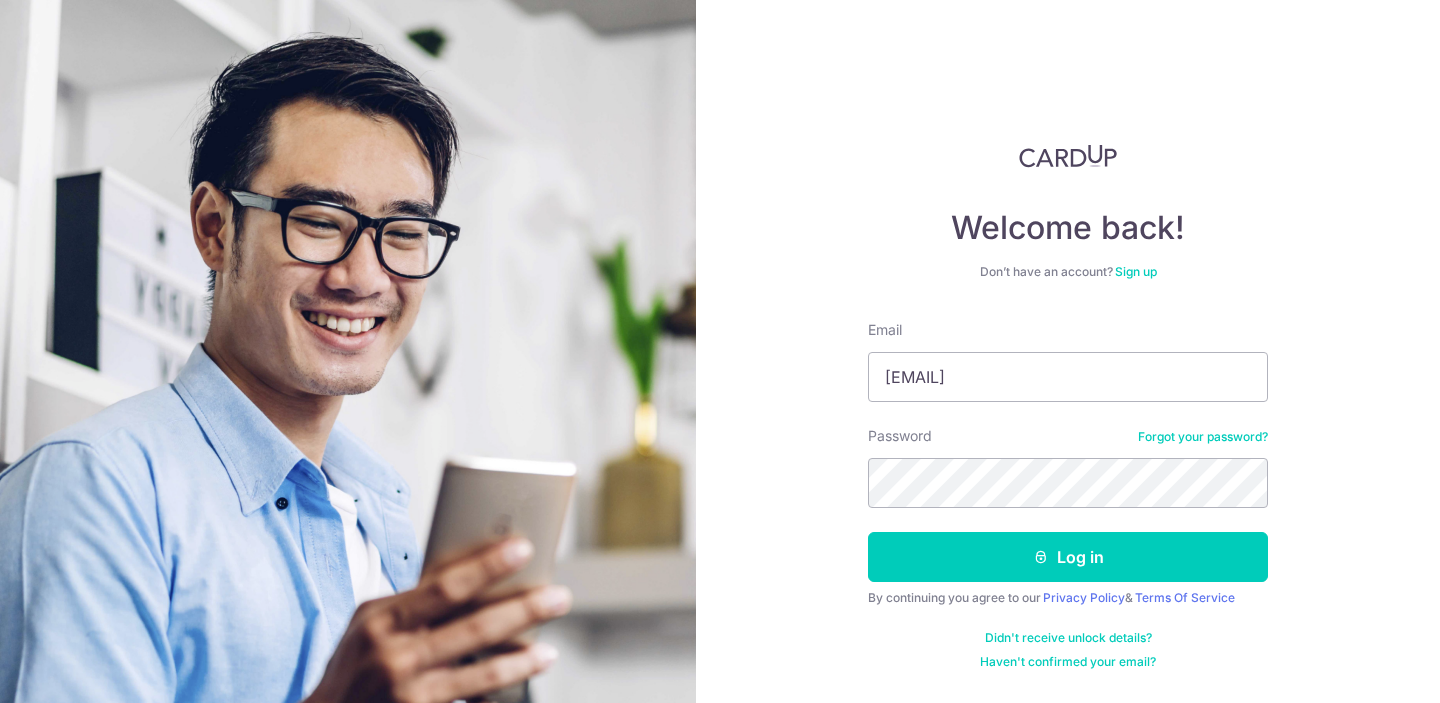 type on "[EMAIL]" 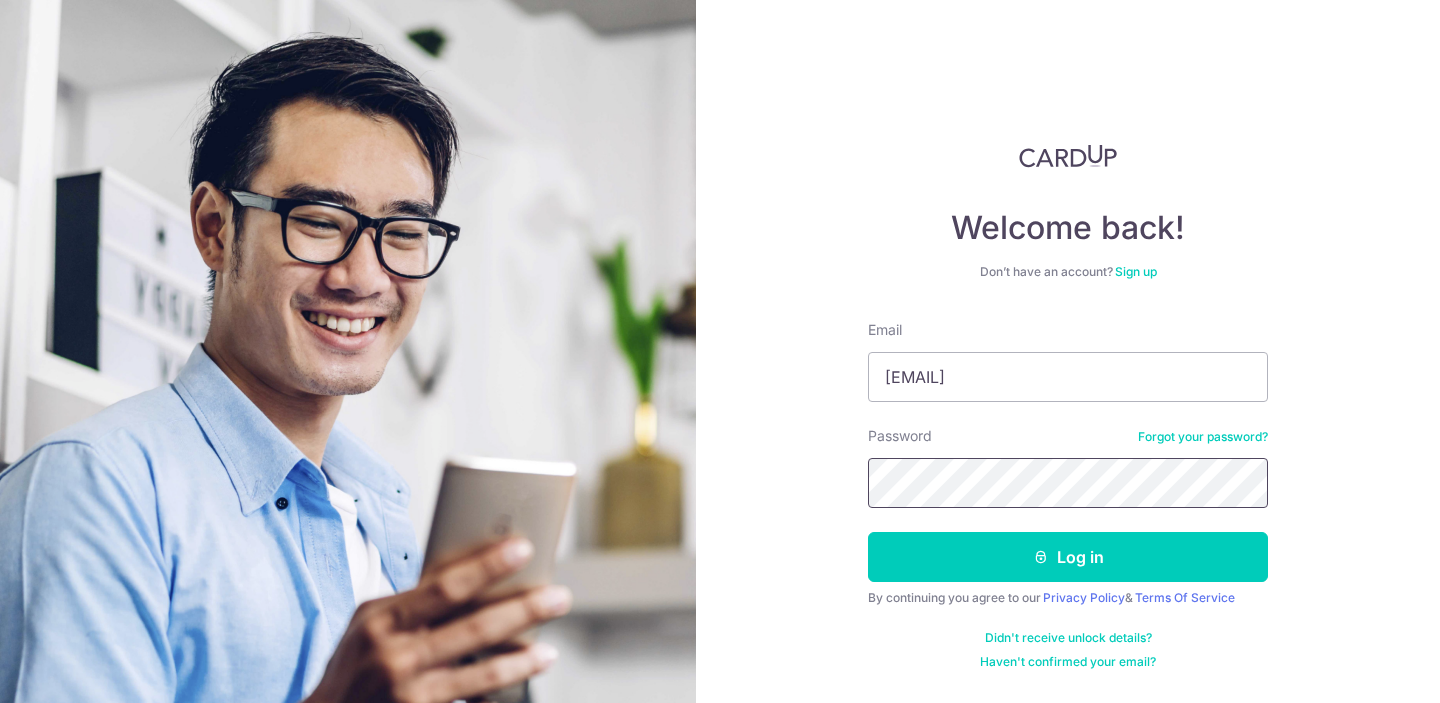 click on "Log in" at bounding box center (1068, 557) 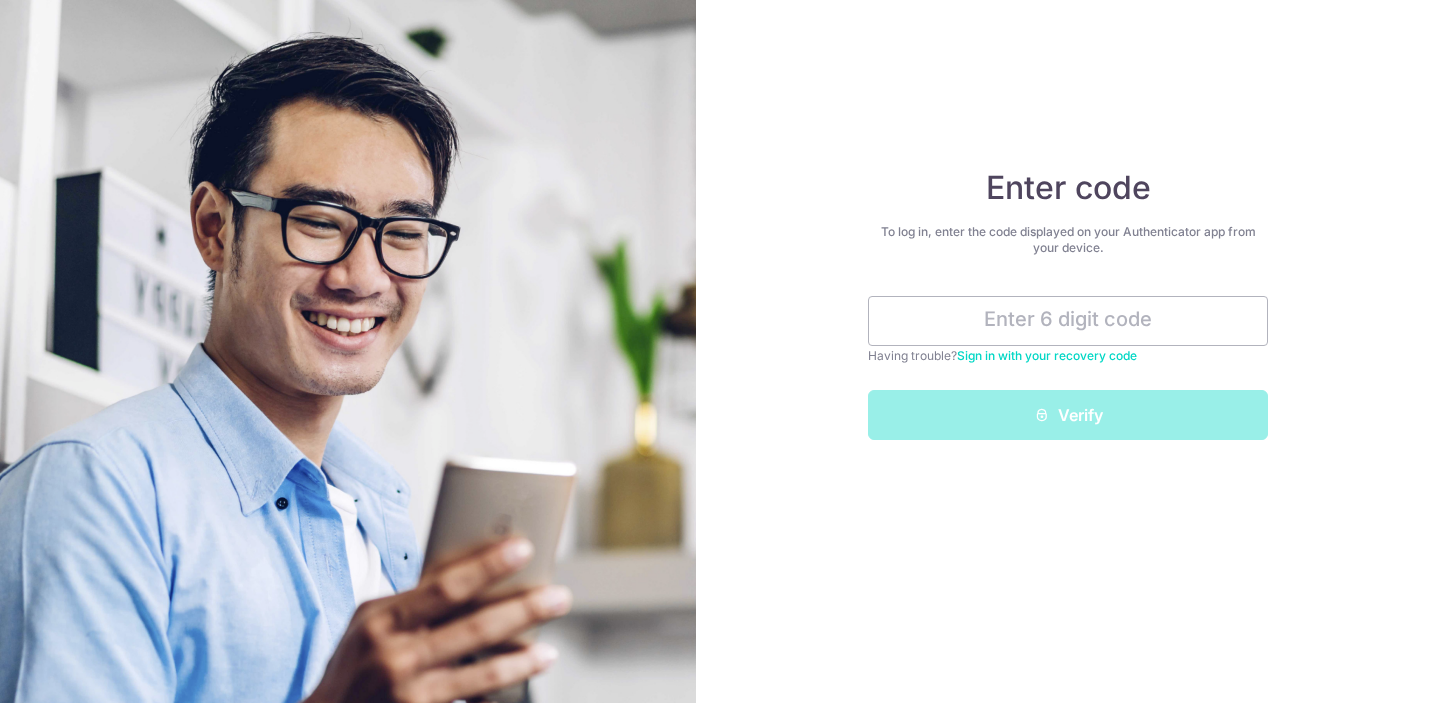 scroll, scrollTop: 0, scrollLeft: 0, axis: both 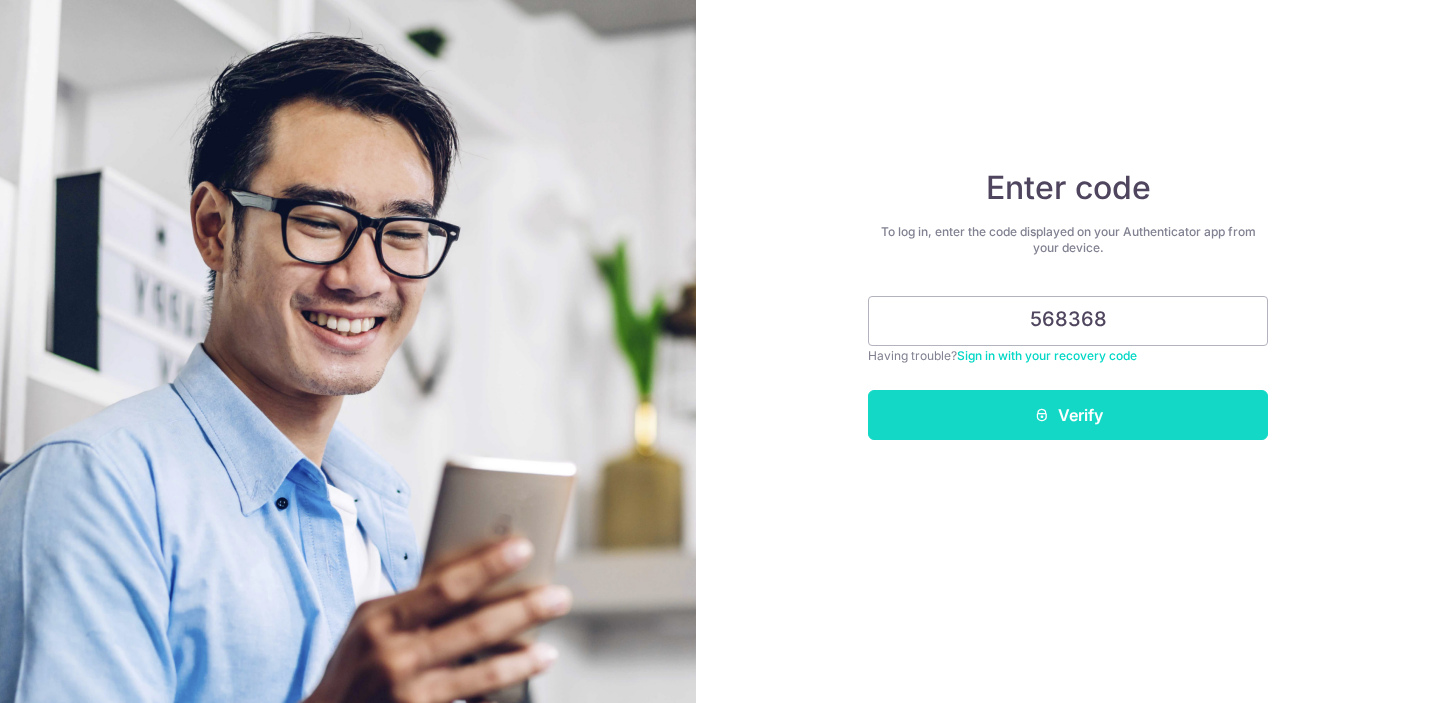 type on "568368" 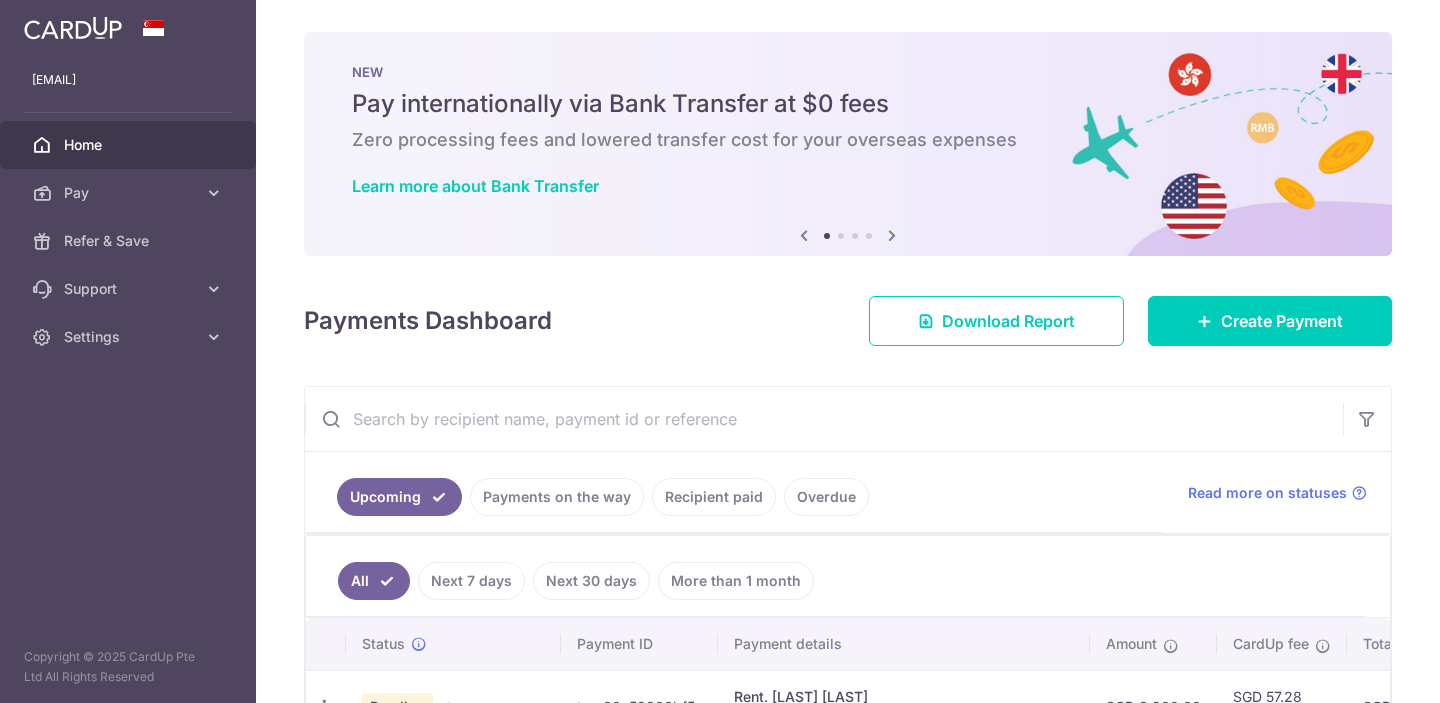 scroll, scrollTop: 0, scrollLeft: 0, axis: both 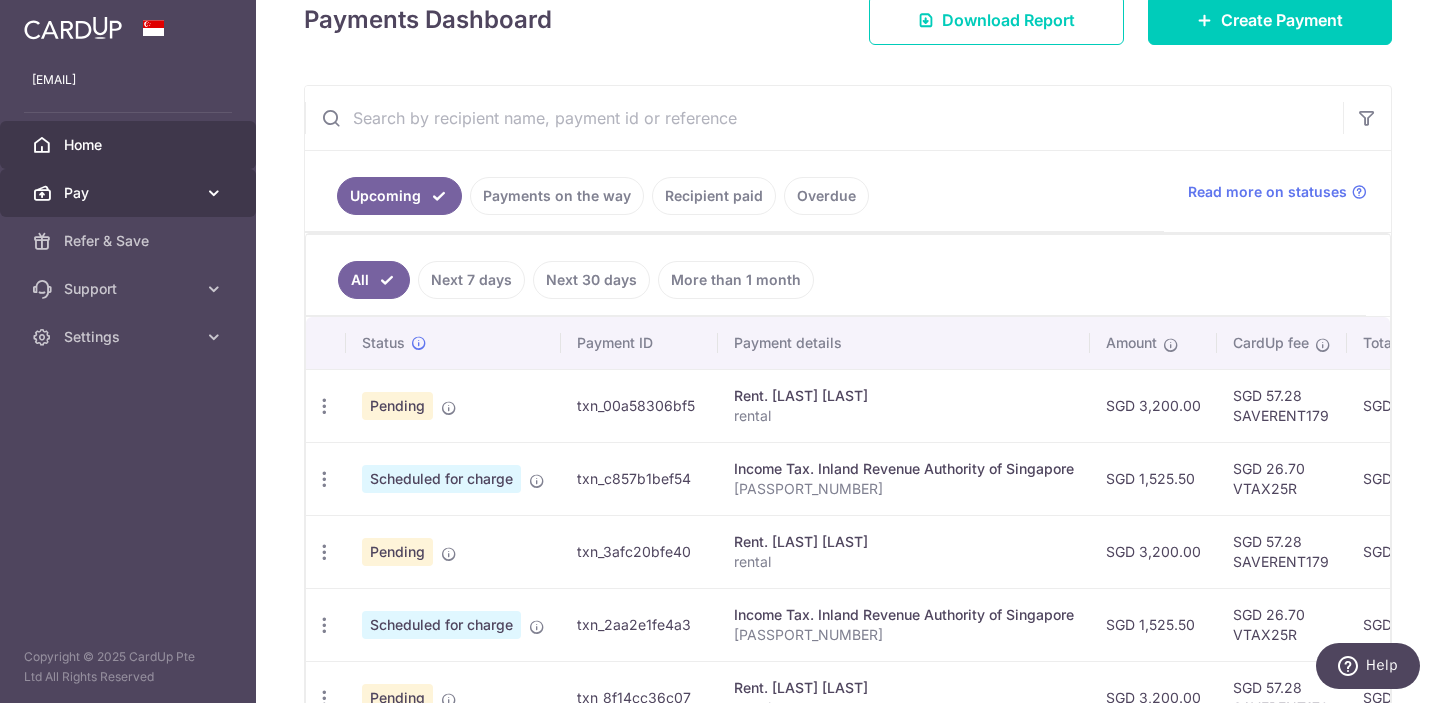 click on "Pay" at bounding box center [130, 193] 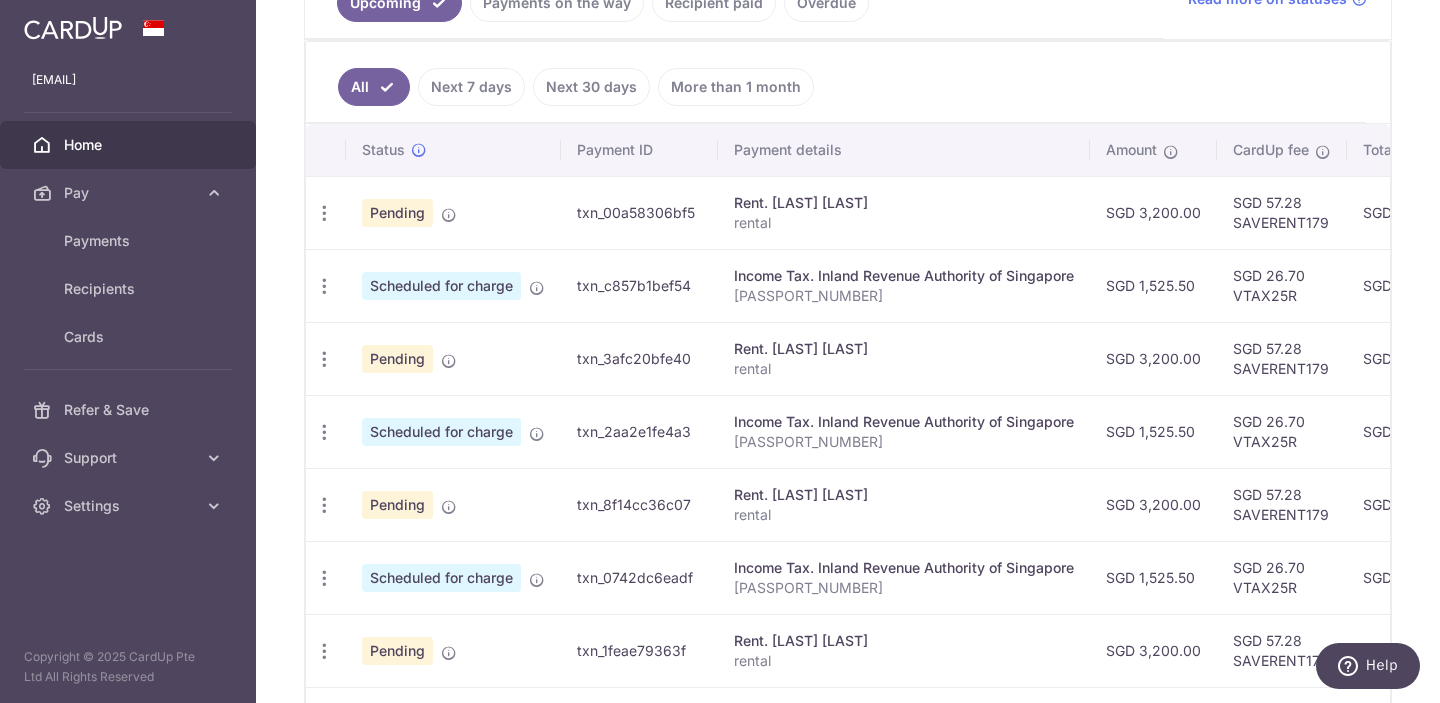 scroll, scrollTop: 502, scrollLeft: 0, axis: vertical 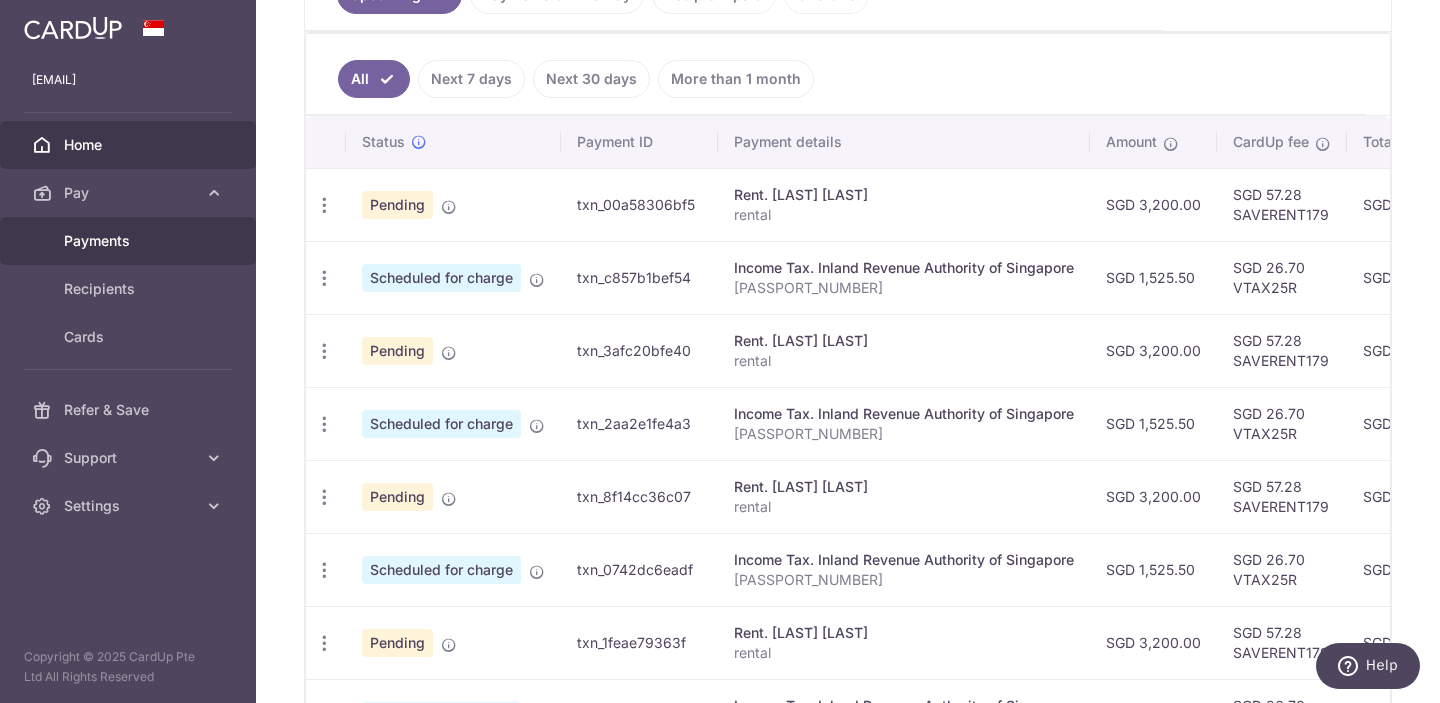 click on "Payments" at bounding box center [130, 241] 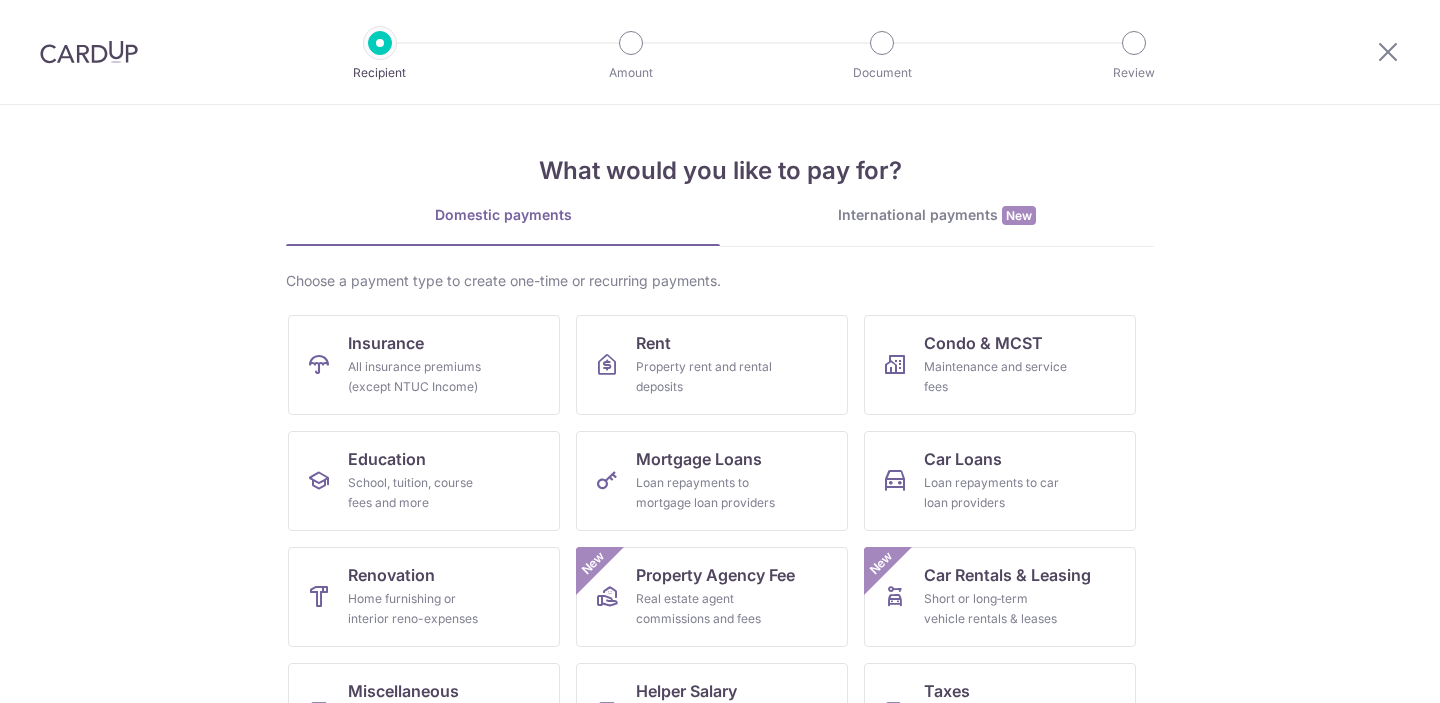 scroll, scrollTop: 0, scrollLeft: 0, axis: both 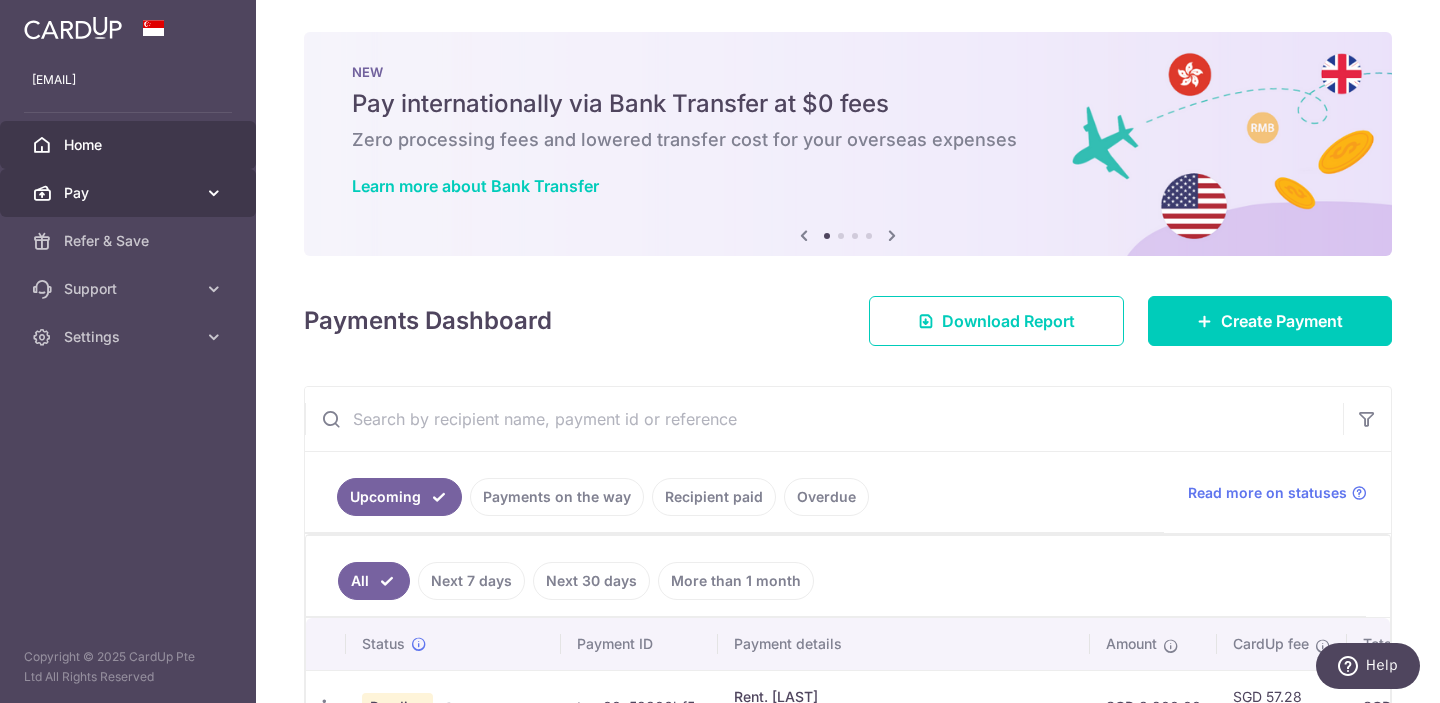 click on "Pay" at bounding box center (128, 193) 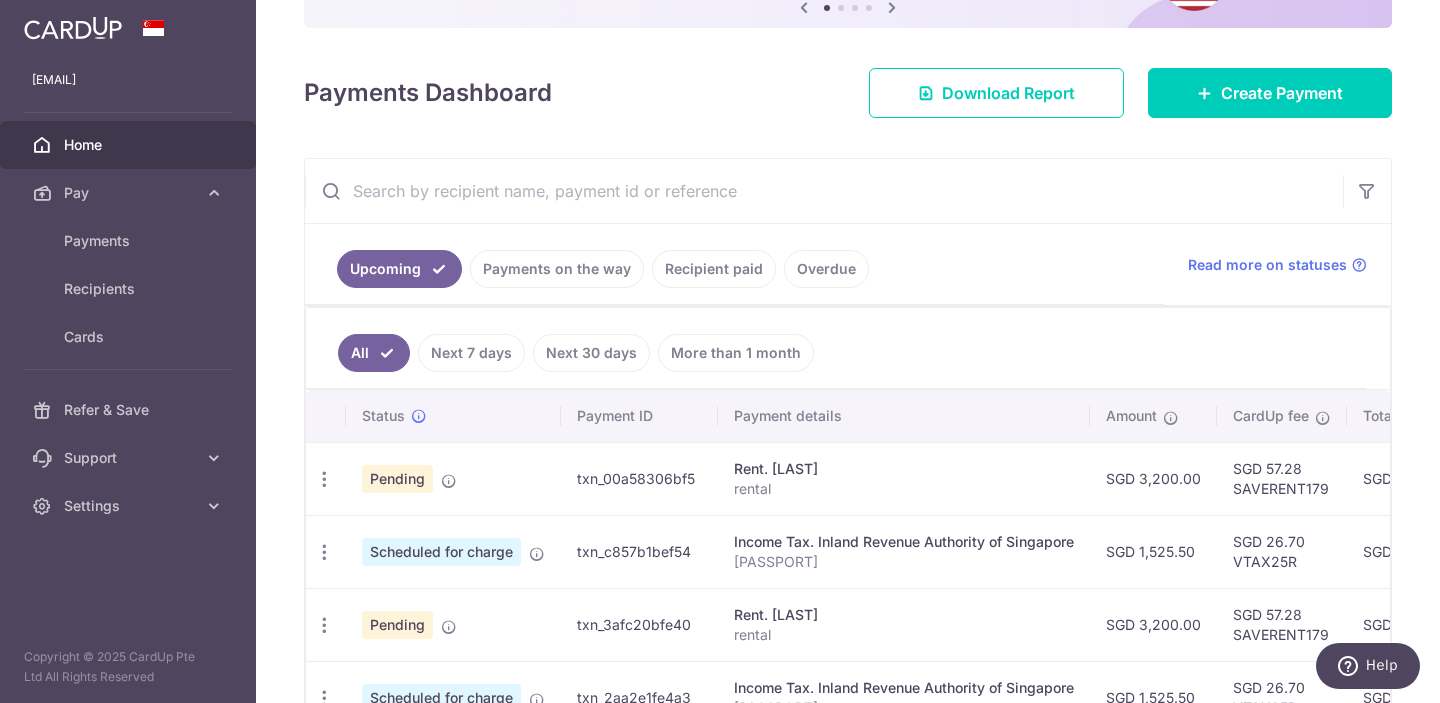 scroll, scrollTop: 235, scrollLeft: 0, axis: vertical 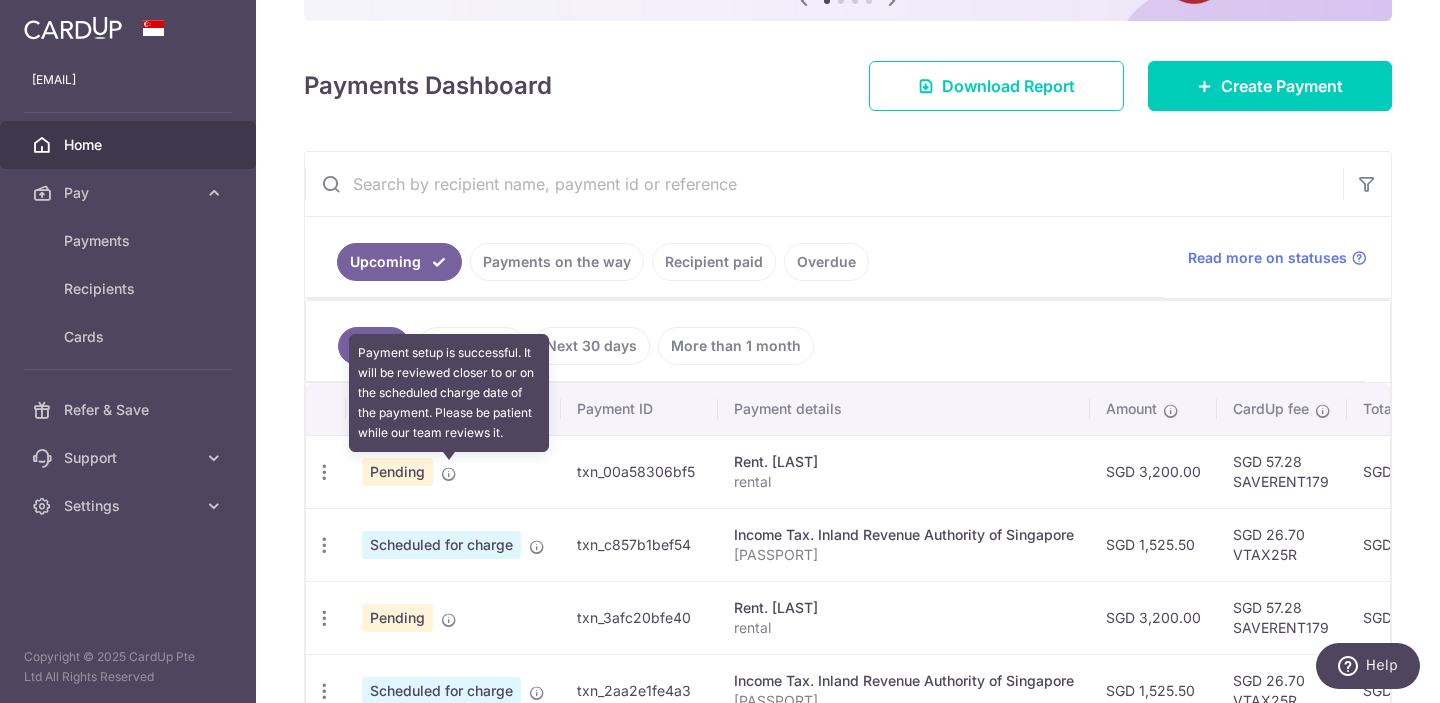 click at bounding box center (449, 474) 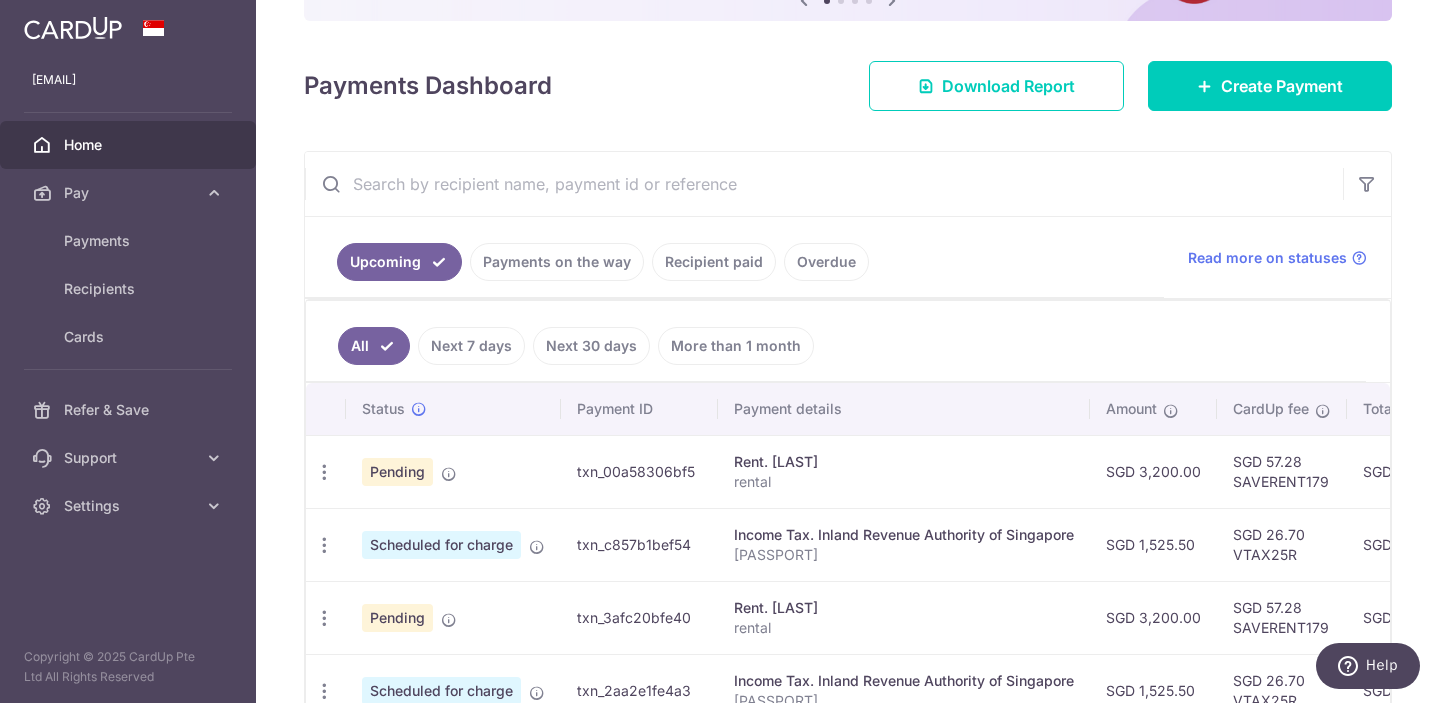 click on "Pending" at bounding box center (453, 471) 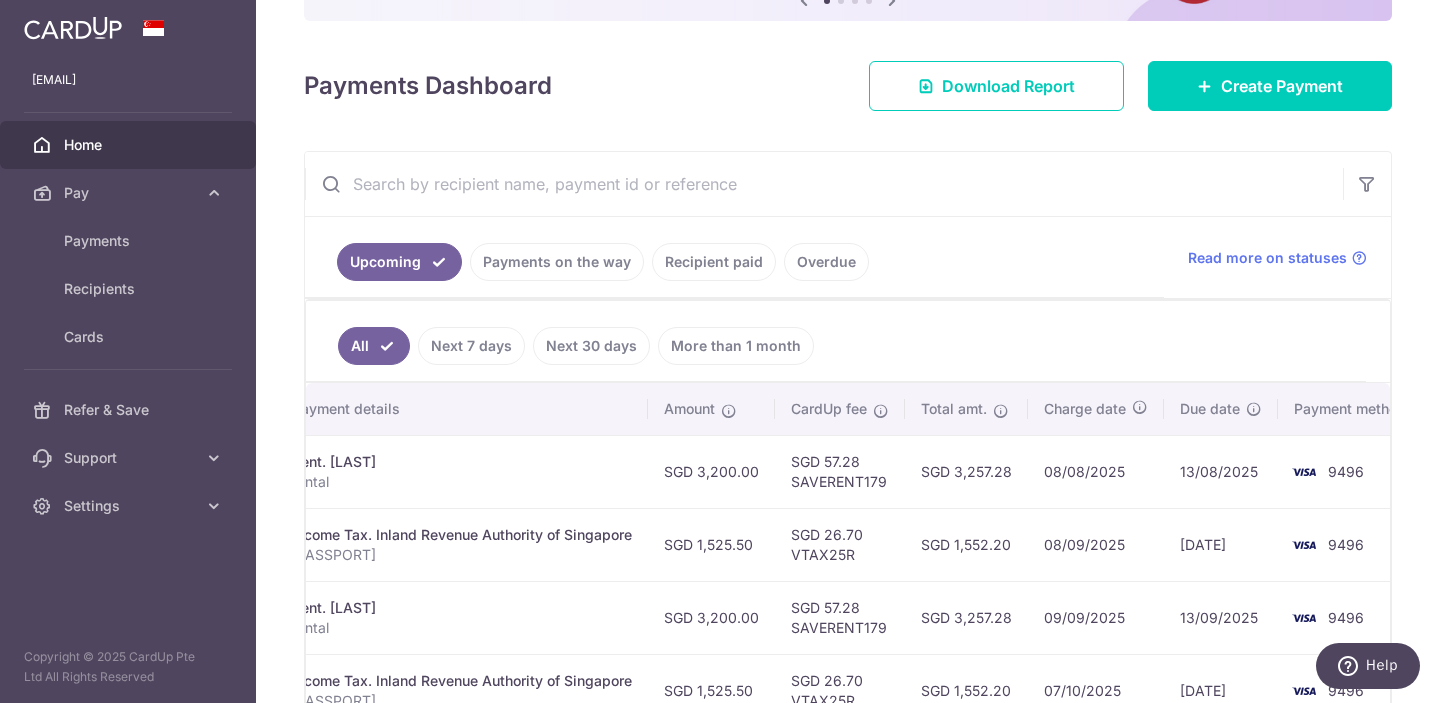 scroll, scrollTop: 0, scrollLeft: 477, axis: horizontal 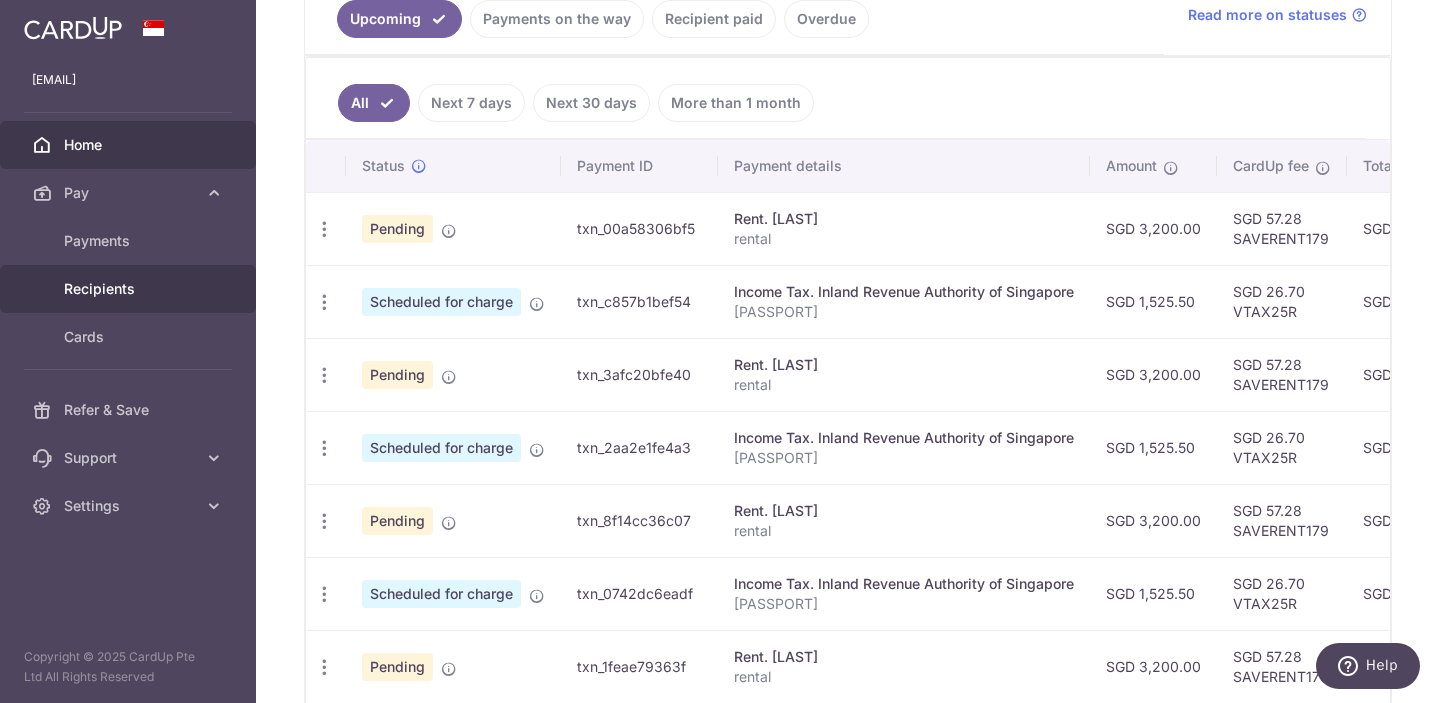 click on "Recipients" at bounding box center (130, 289) 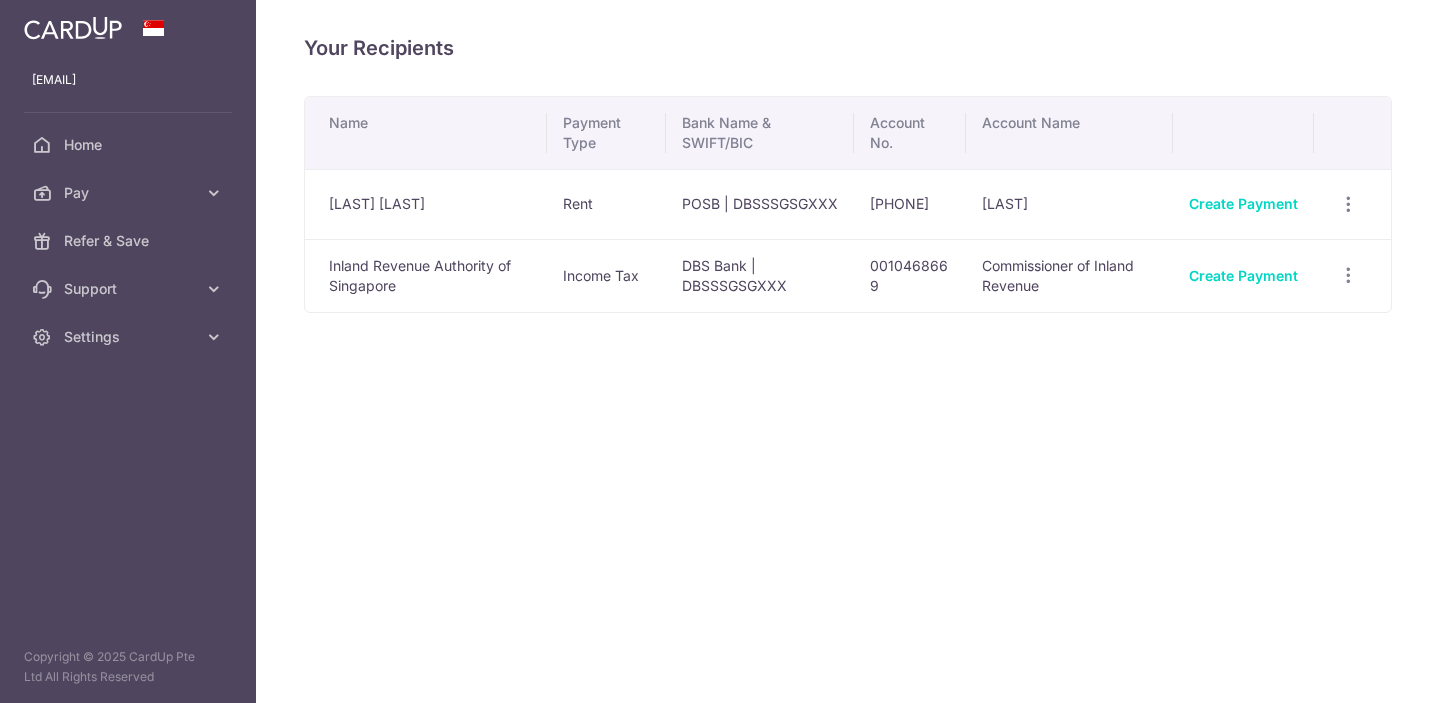scroll, scrollTop: 0, scrollLeft: 0, axis: both 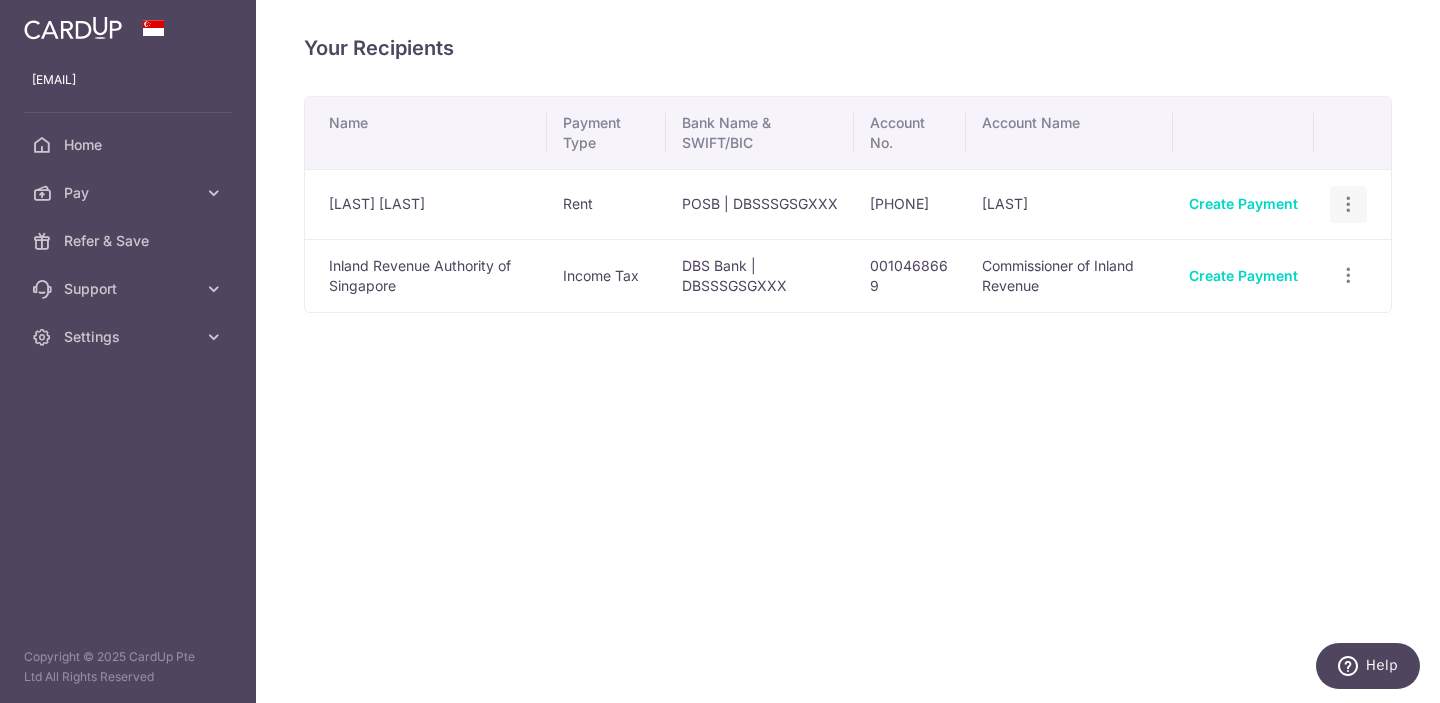click at bounding box center (1348, 204) 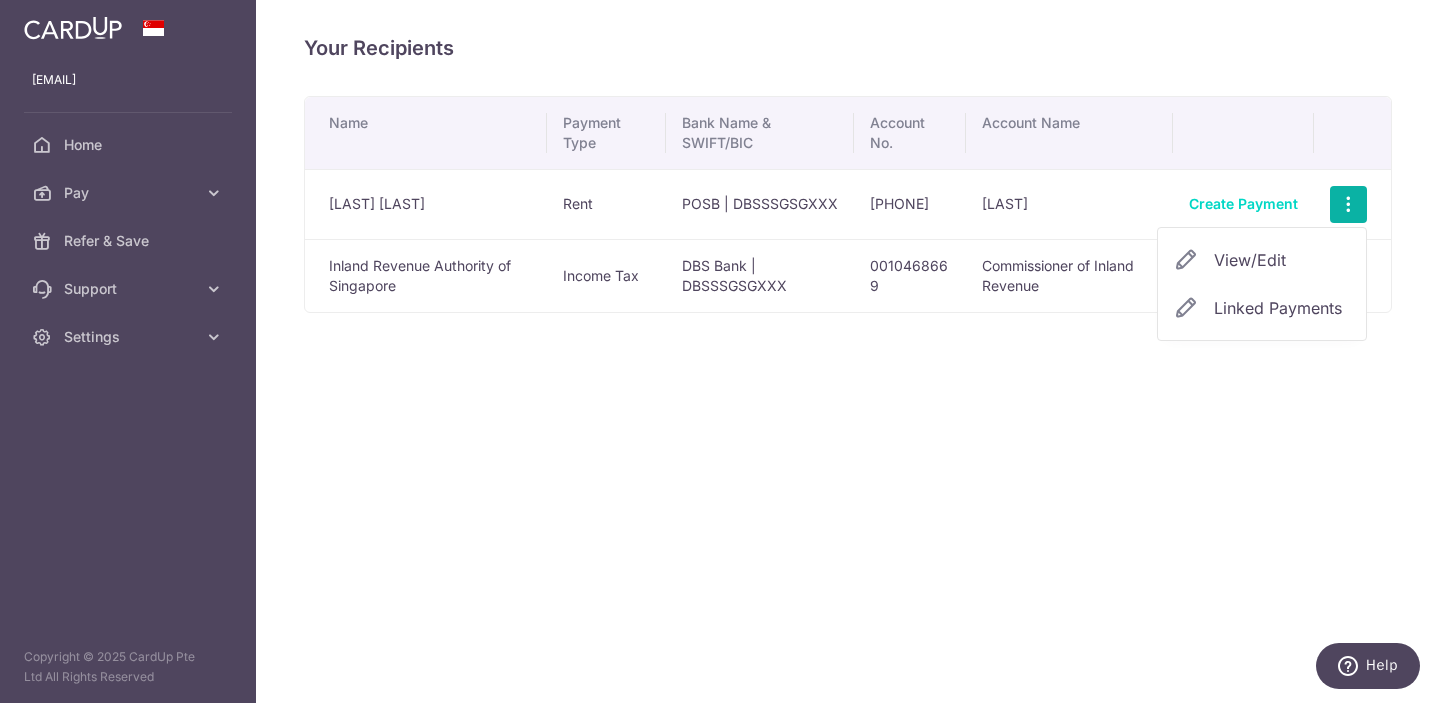 click on "View/Edit" at bounding box center [1282, 260] 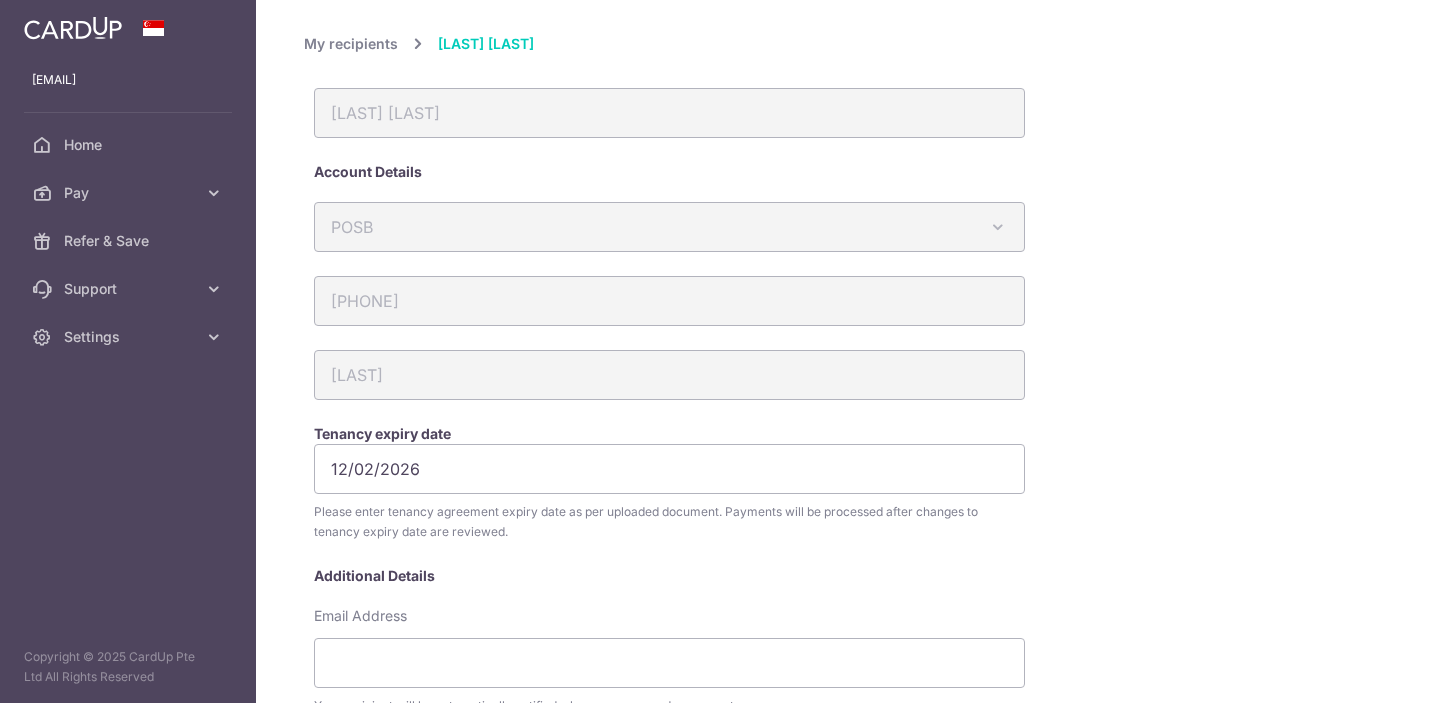 scroll, scrollTop: 0, scrollLeft: 0, axis: both 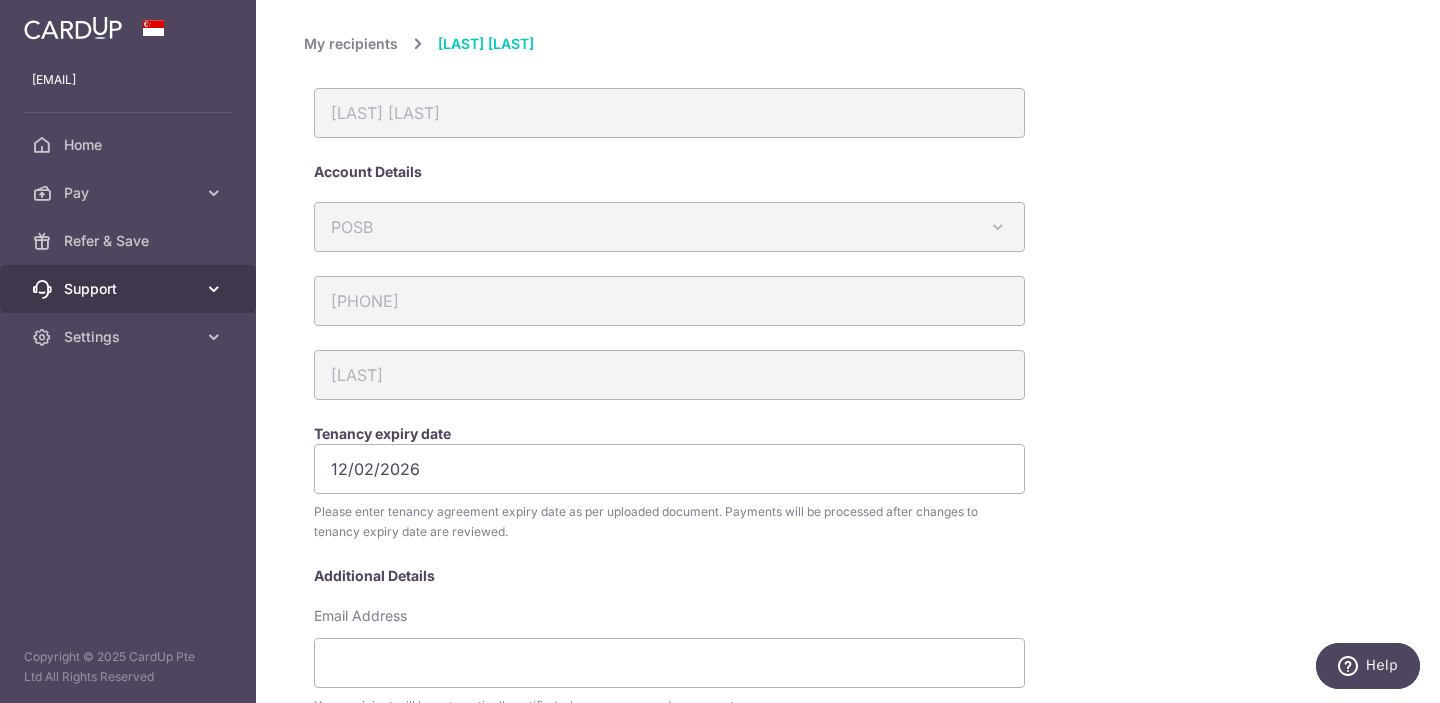 click on "Support" at bounding box center (130, 289) 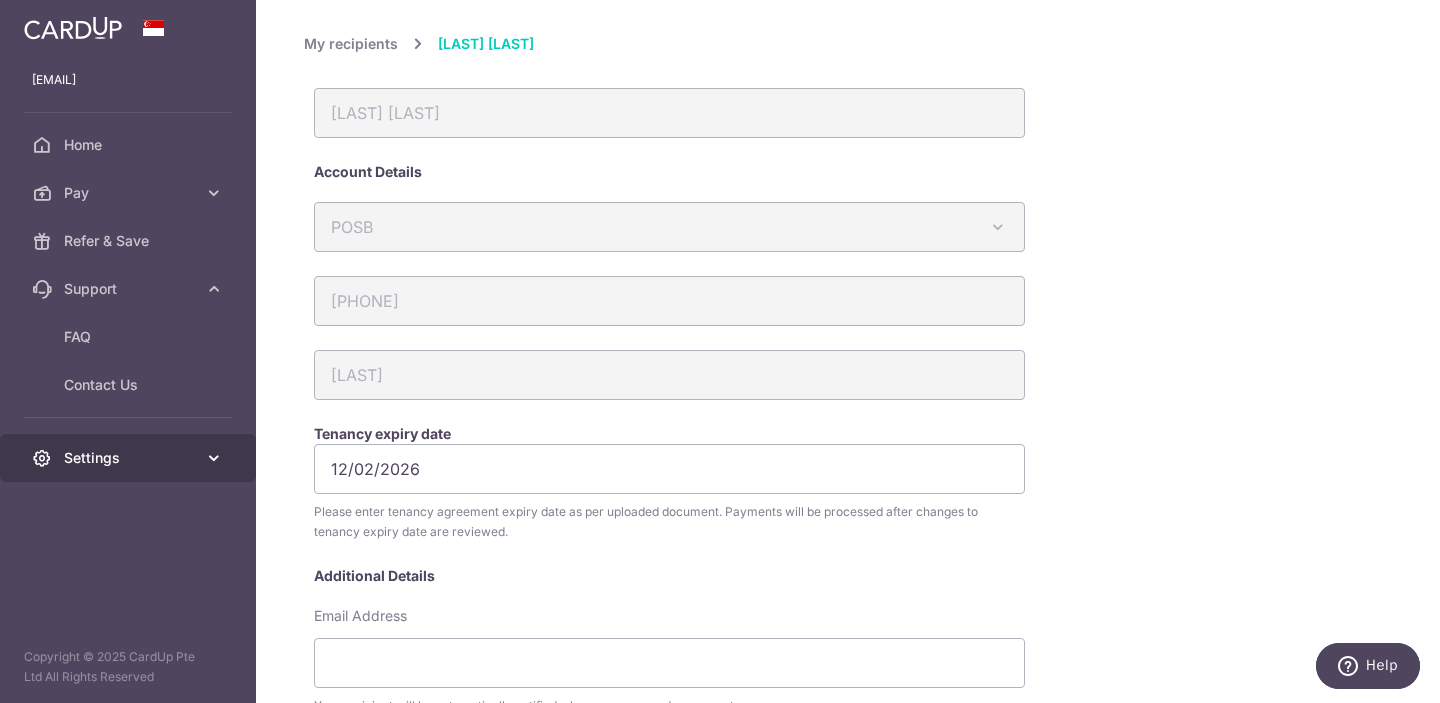 click on "Settings" at bounding box center [130, 458] 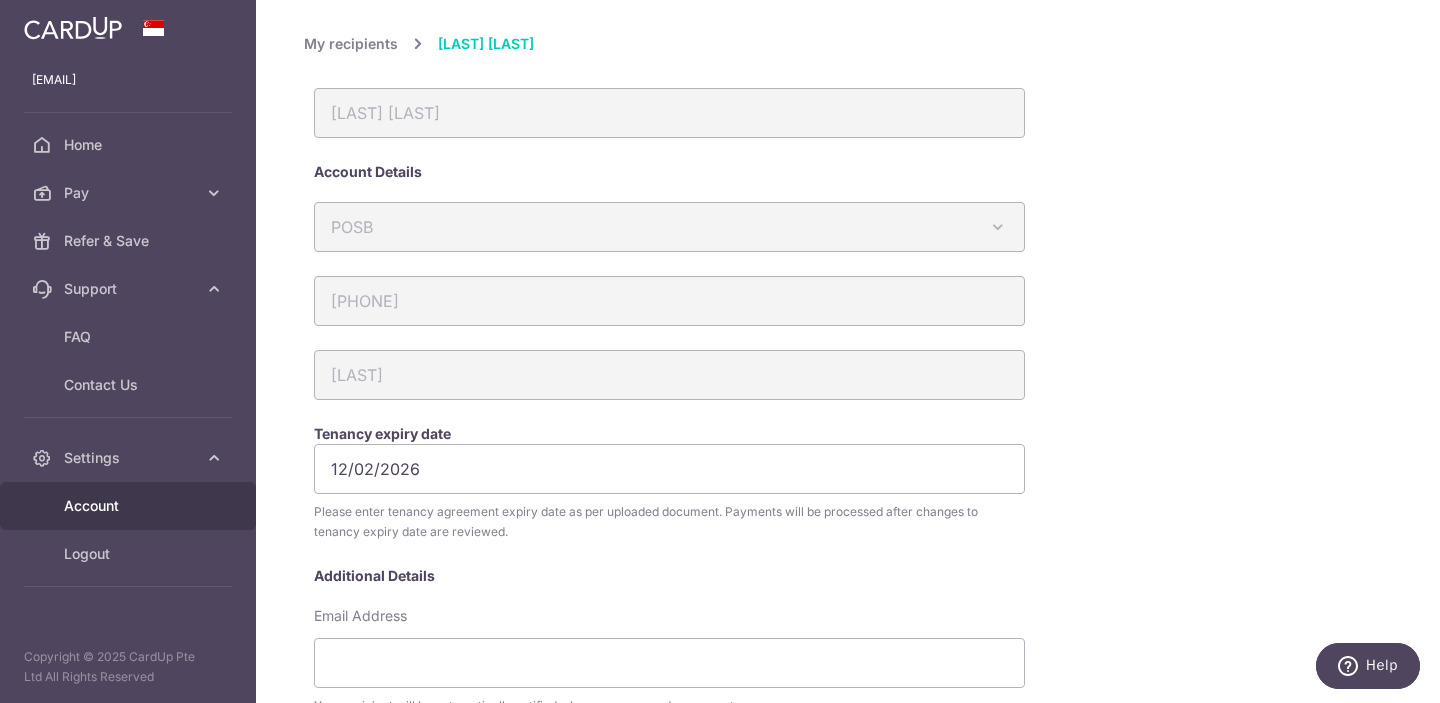 click on "Account" at bounding box center (130, 506) 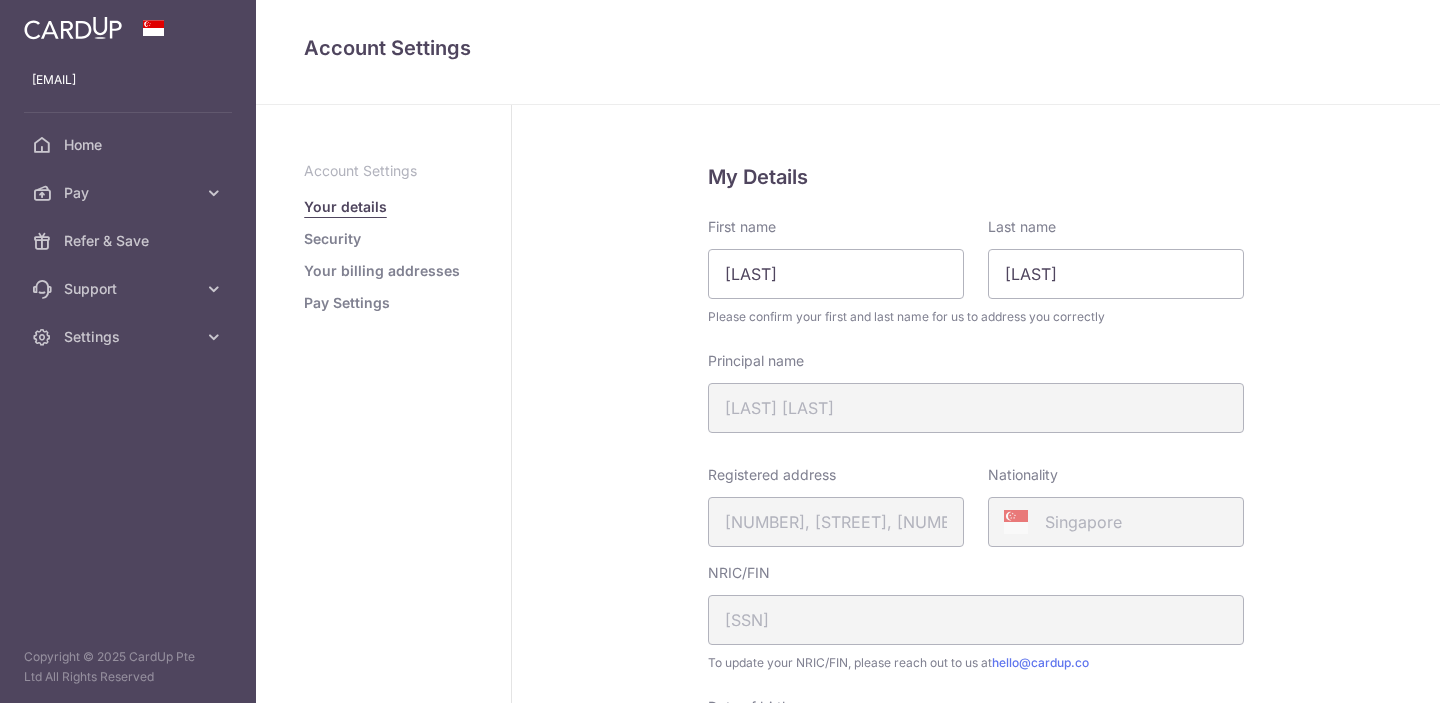 scroll, scrollTop: 0, scrollLeft: 0, axis: both 